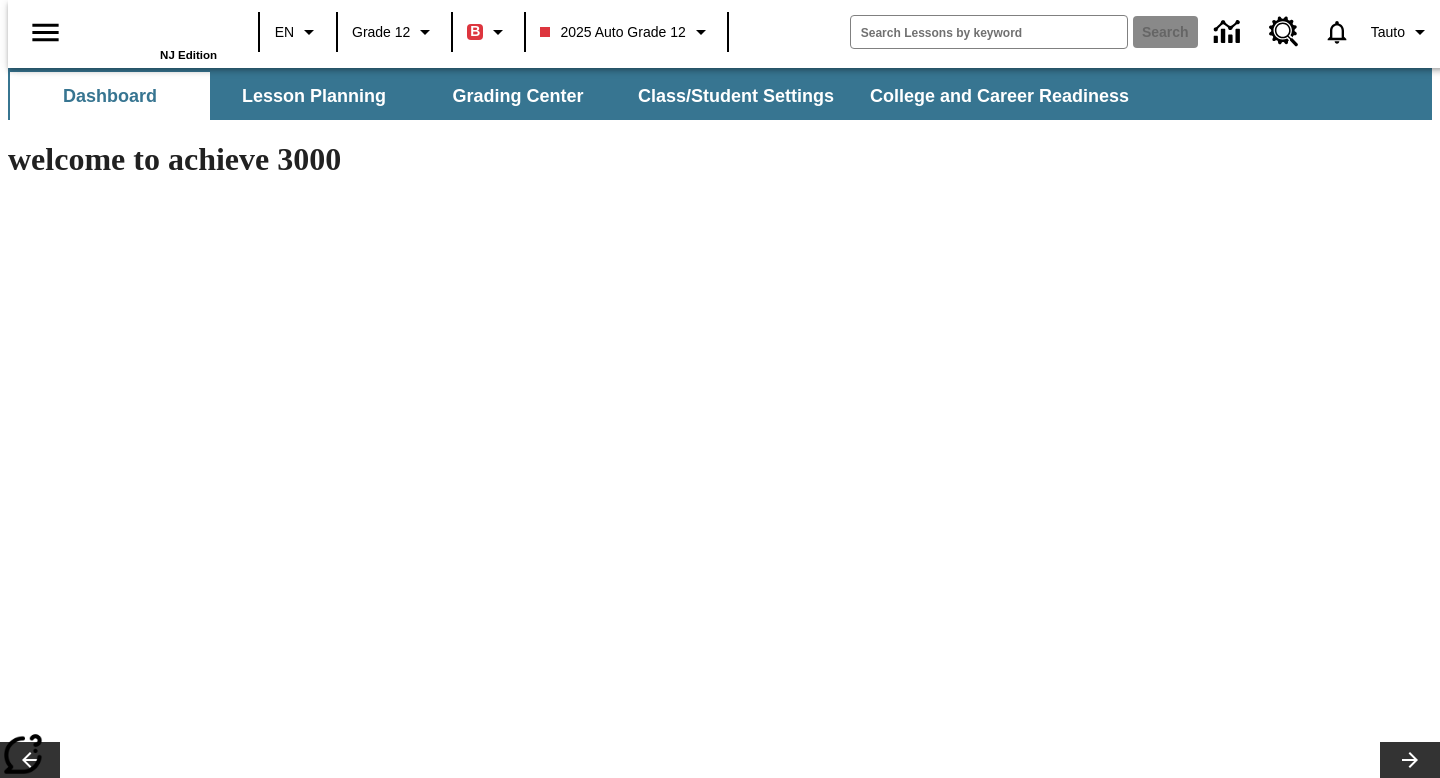 scroll, scrollTop: 0, scrollLeft: 0, axis: both 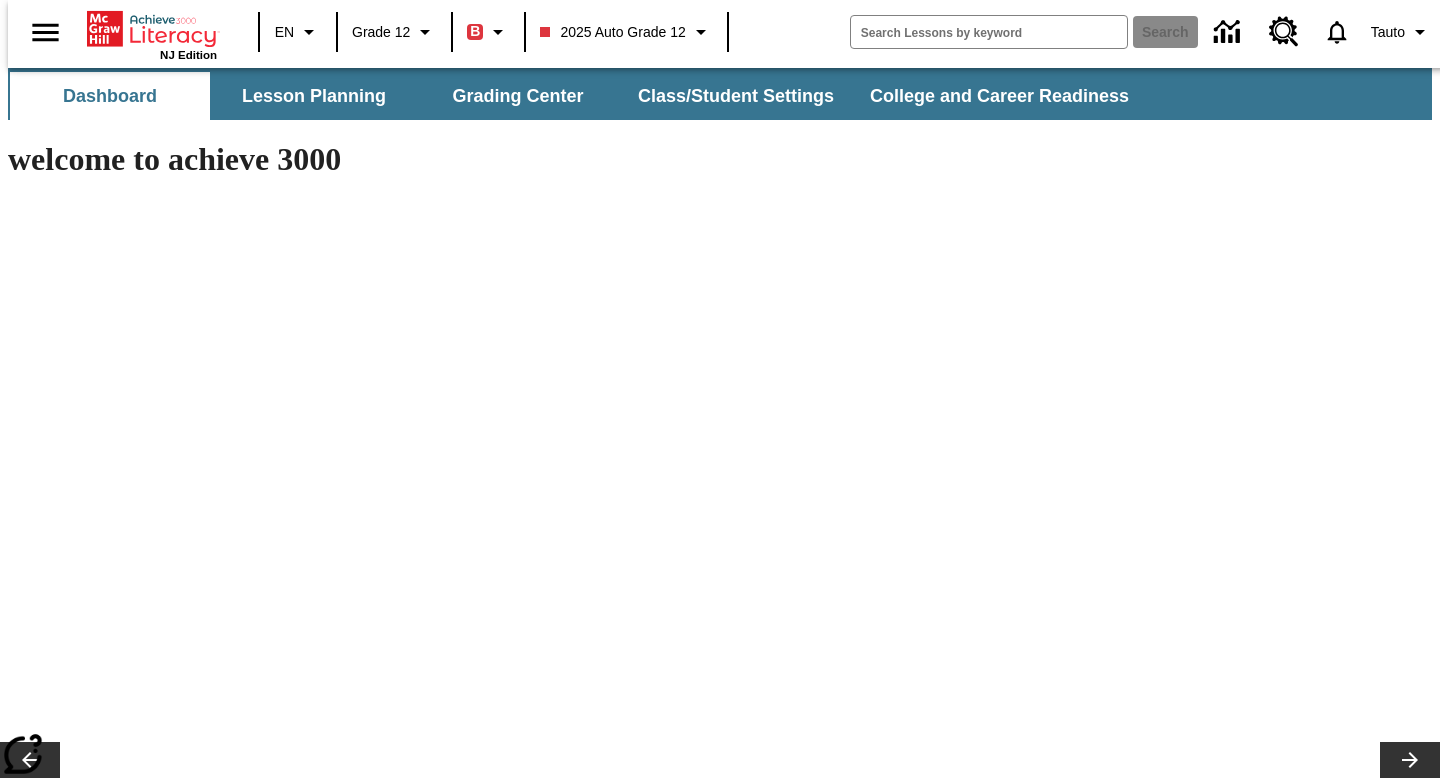 click on "Verify Email Address:" at bounding box center (357, 4991) 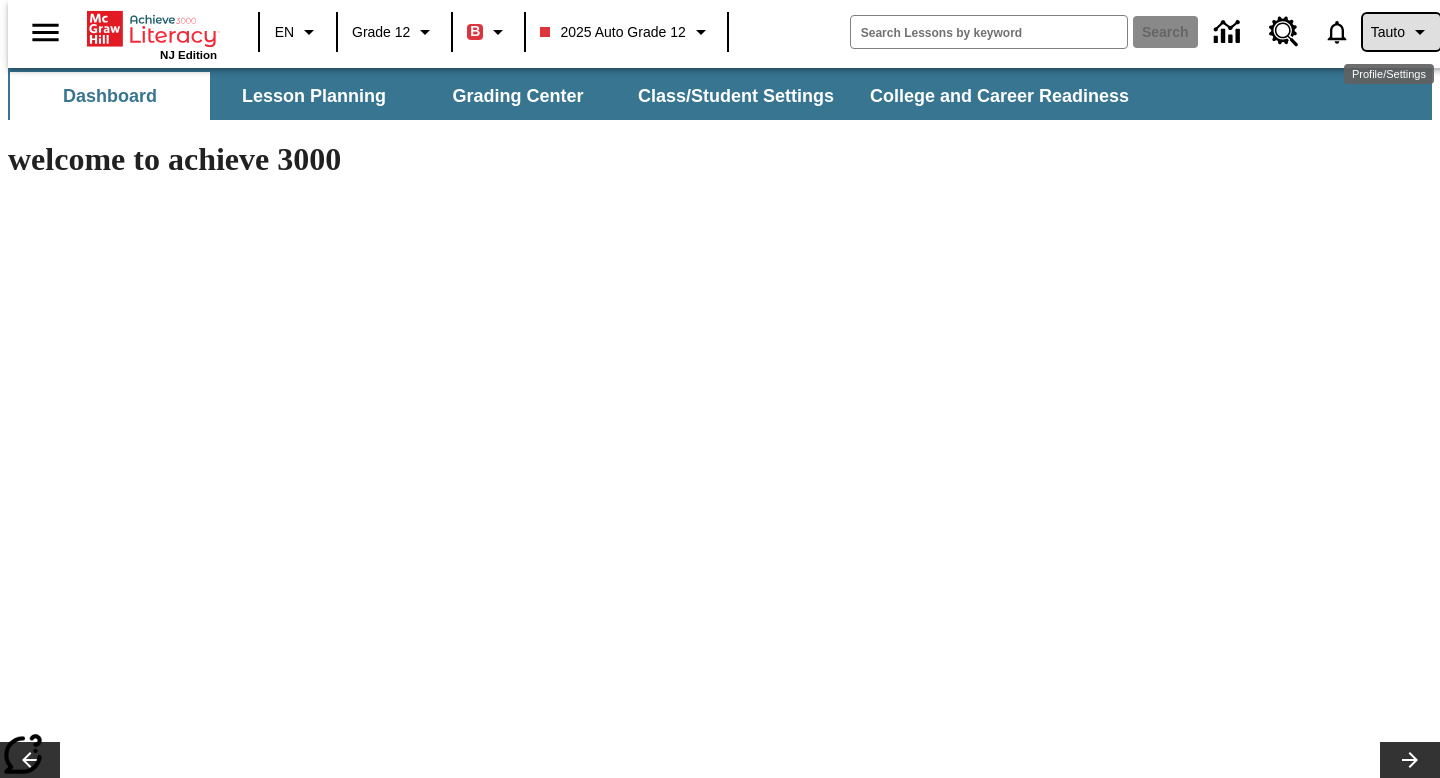 click 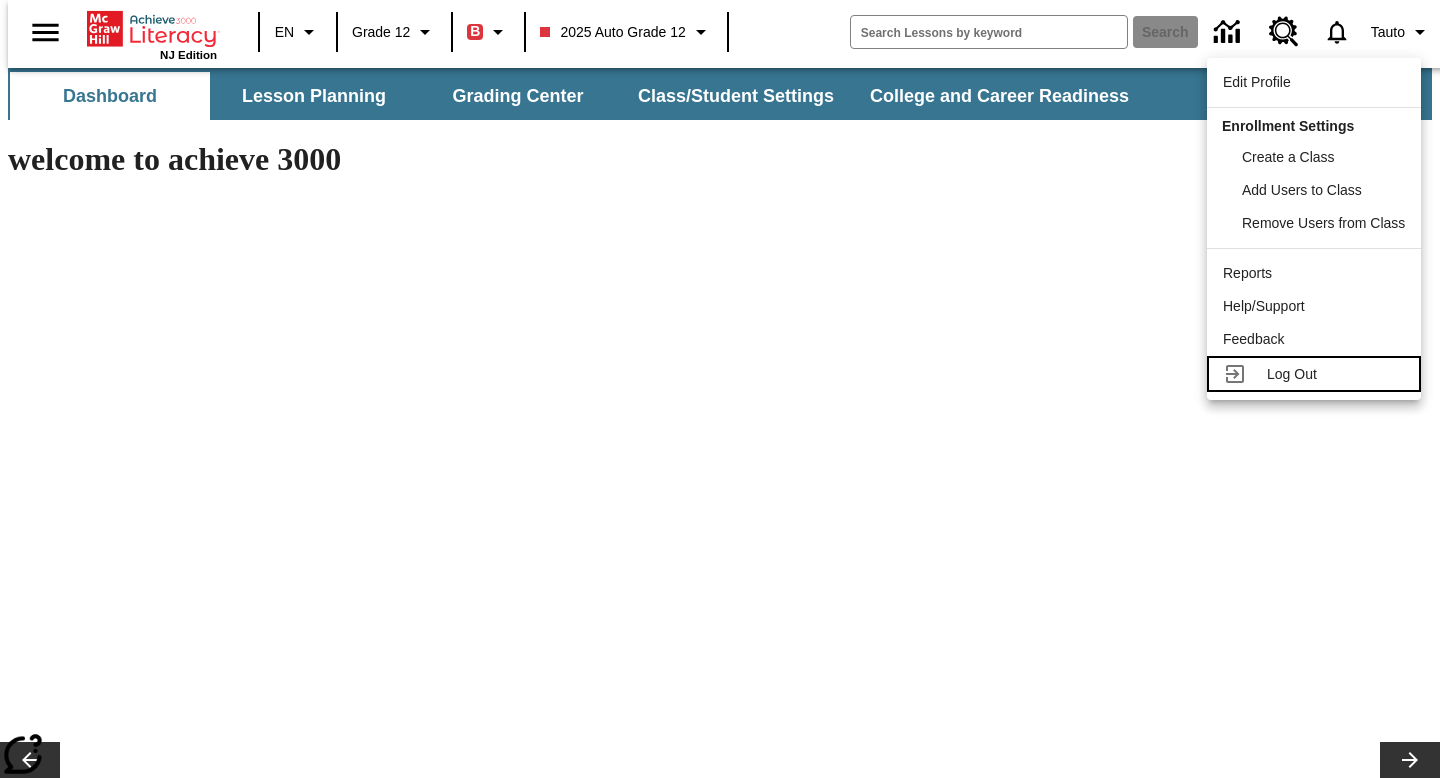 click on "Log Out" at bounding box center [1292, 374] 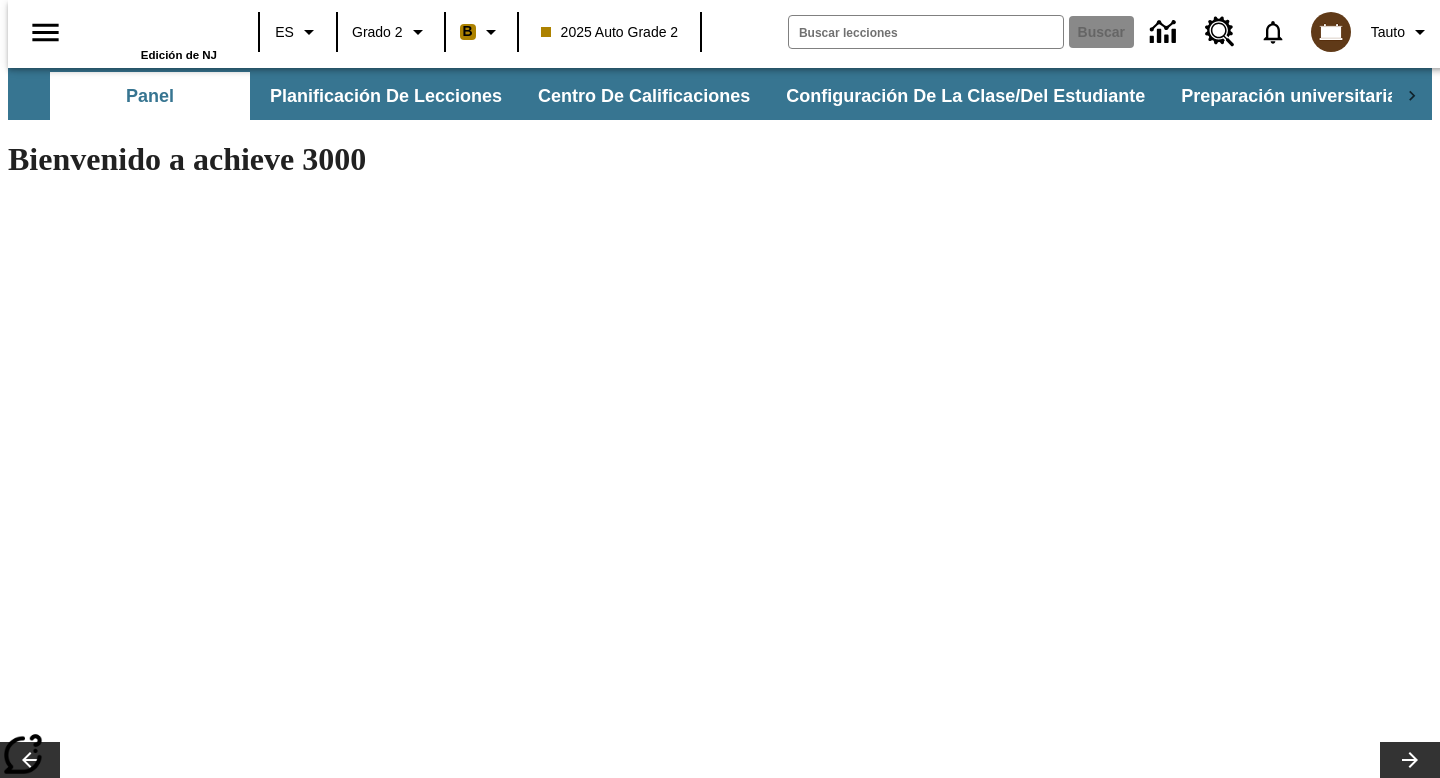 scroll, scrollTop: 0, scrollLeft: 0, axis: both 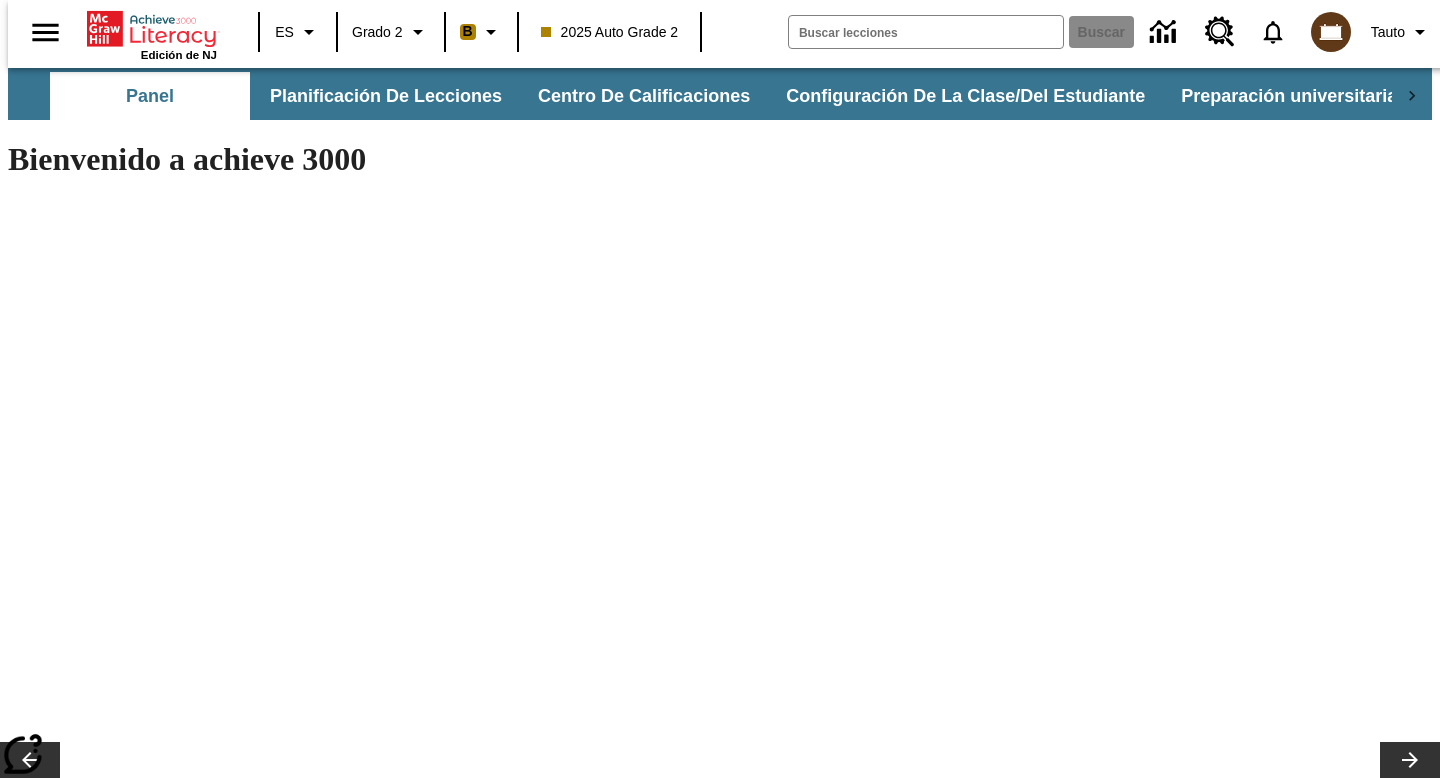 drag, startPoint x: 336, startPoint y: 2626, endPoint x: 189, endPoint y: 2626, distance: 147 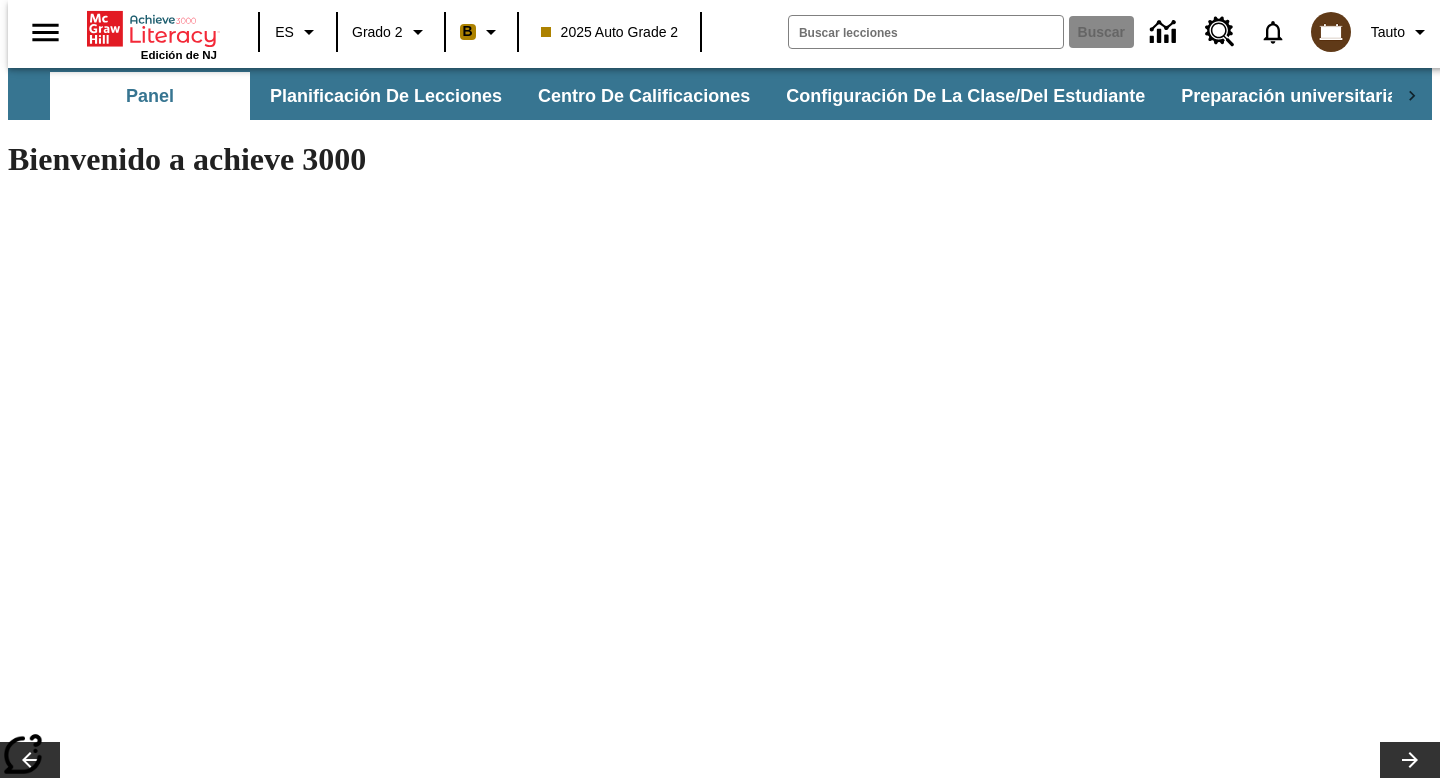 scroll, scrollTop: 0, scrollLeft: 0, axis: both 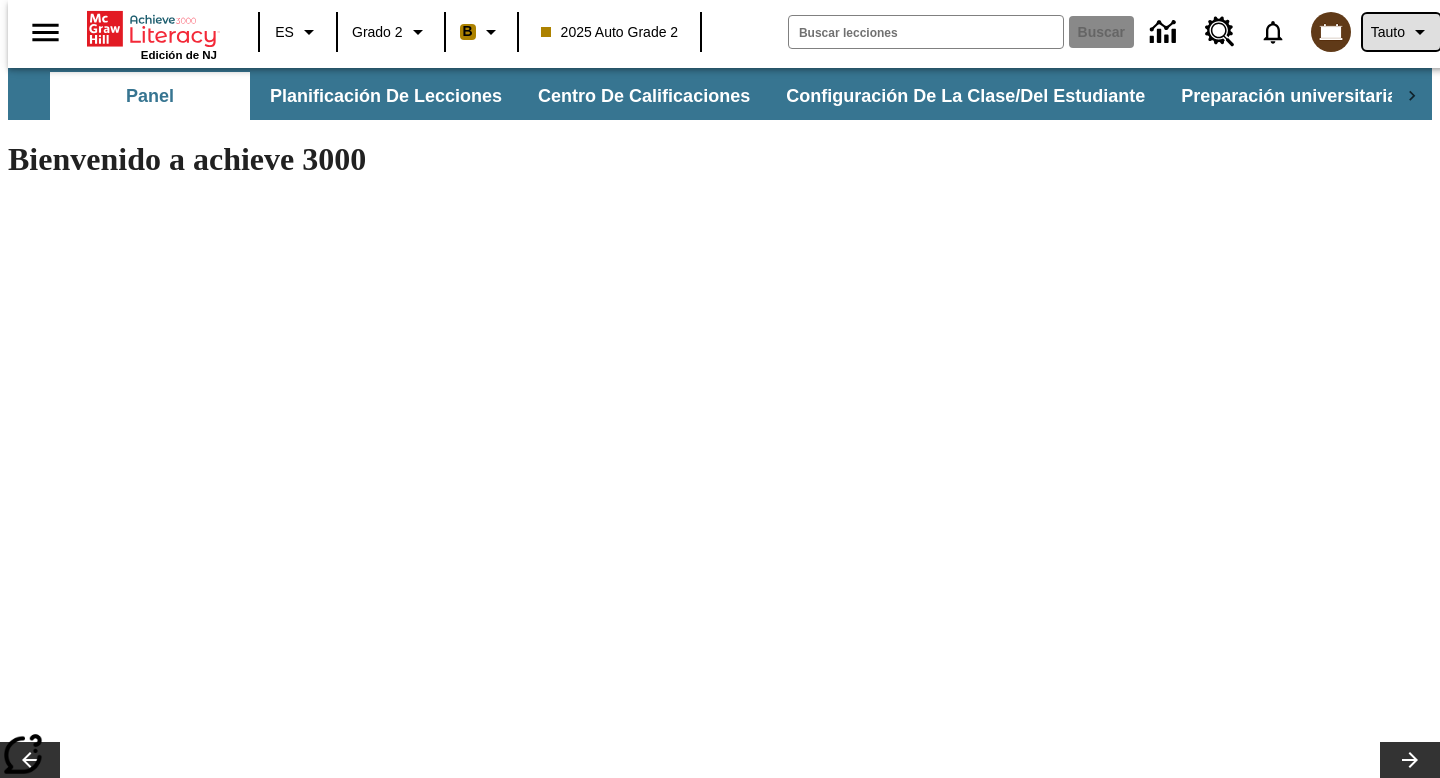click on "Tauto" at bounding box center (1388, 32) 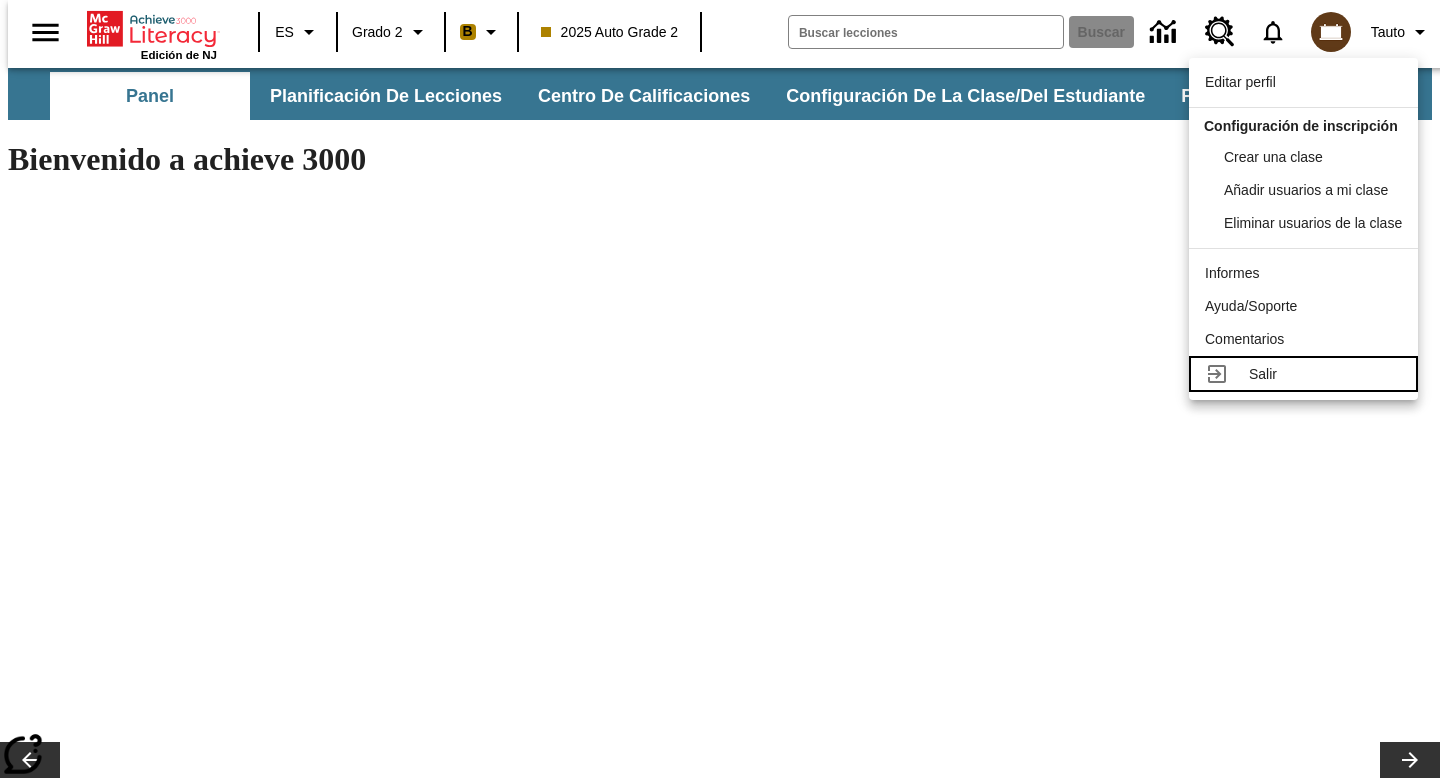 click on "Salir" at bounding box center (1325, 374) 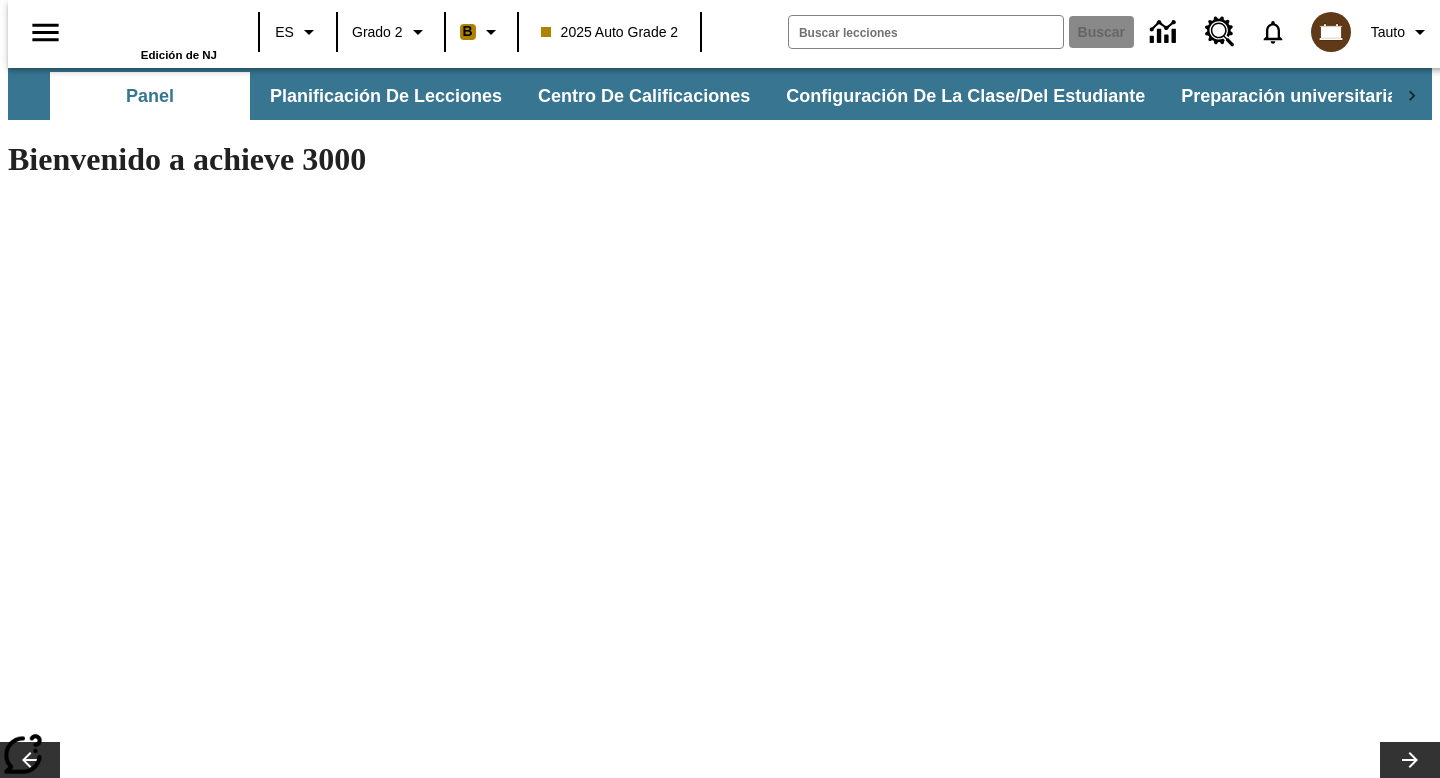 scroll, scrollTop: 0, scrollLeft: 0, axis: both 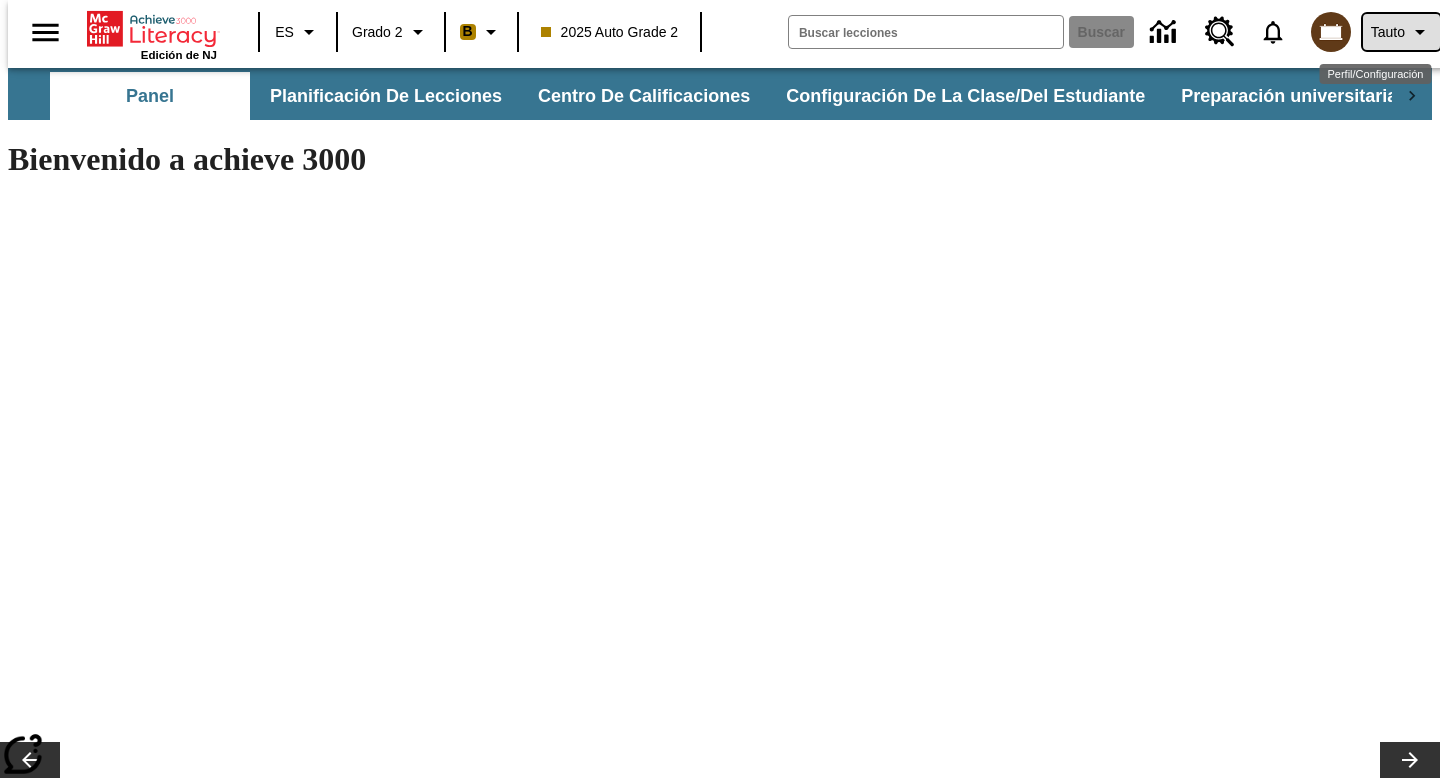 click on "Tauto" at bounding box center [1388, 32] 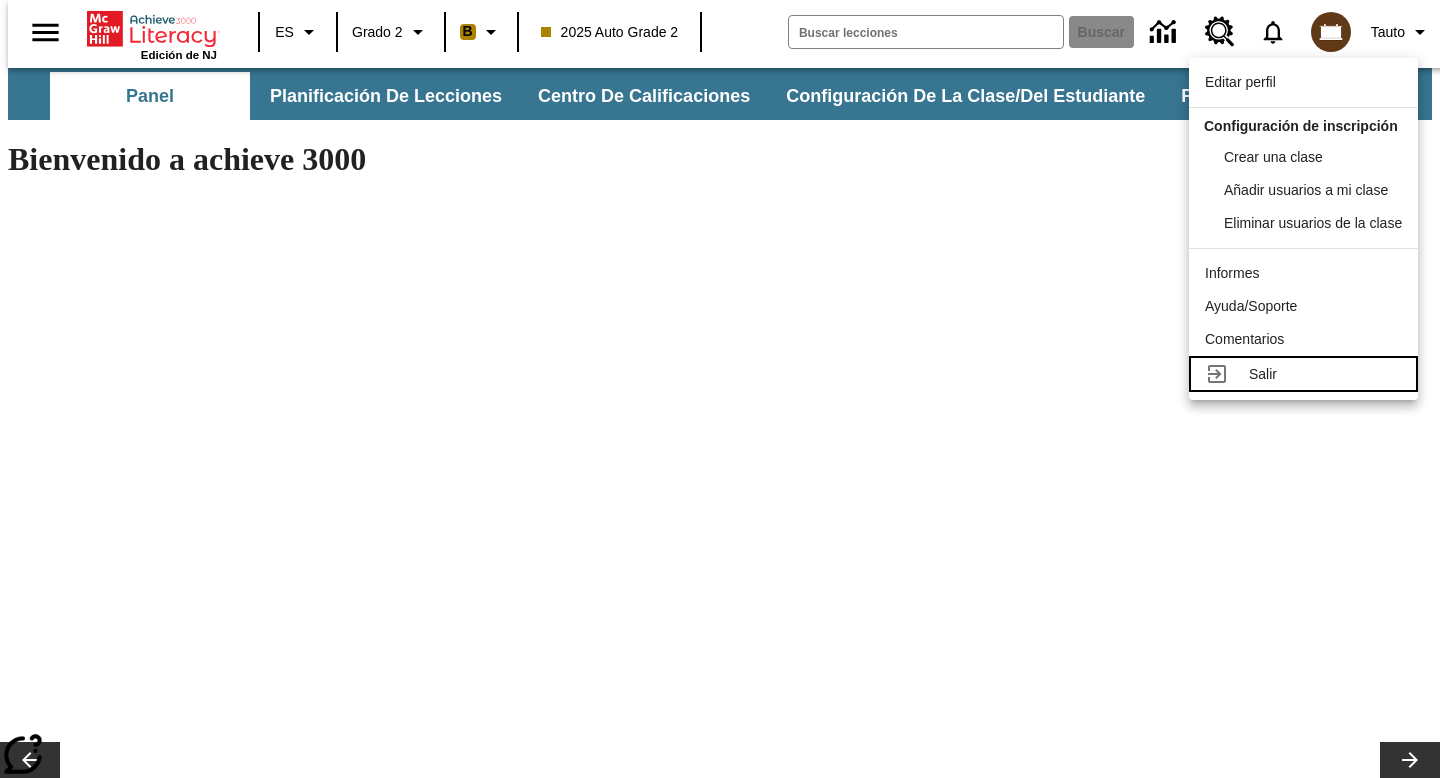 click on "Salir" at bounding box center [1263, 374] 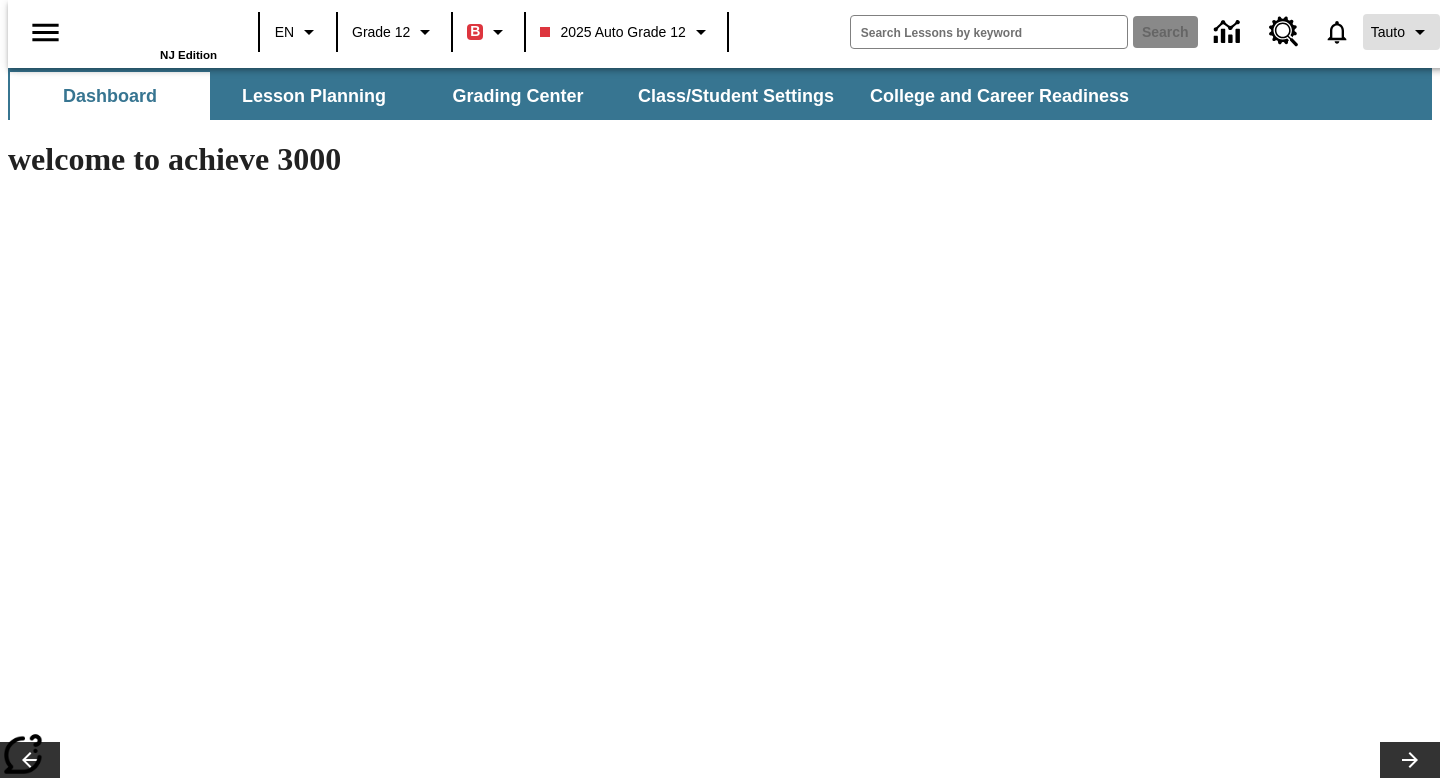 scroll, scrollTop: 0, scrollLeft: 0, axis: both 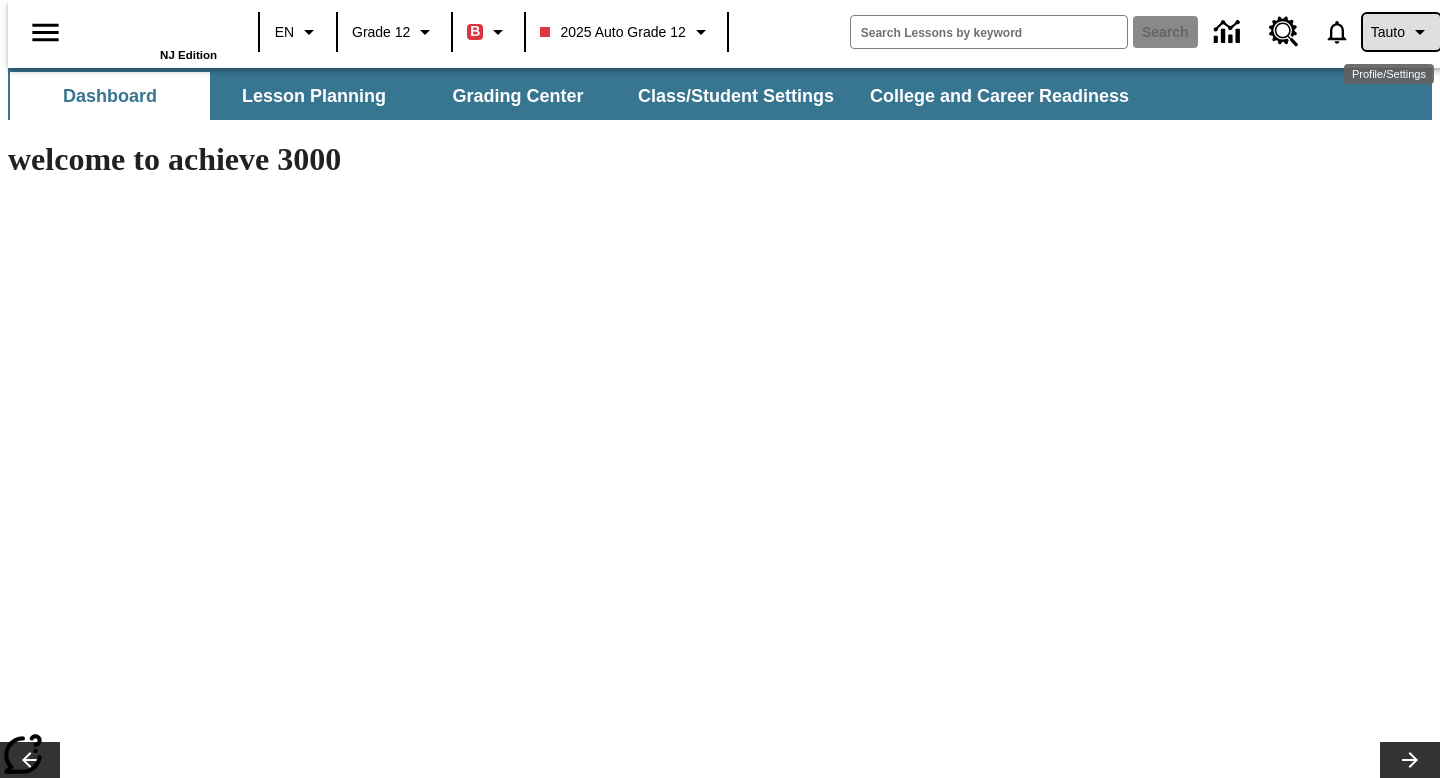 click 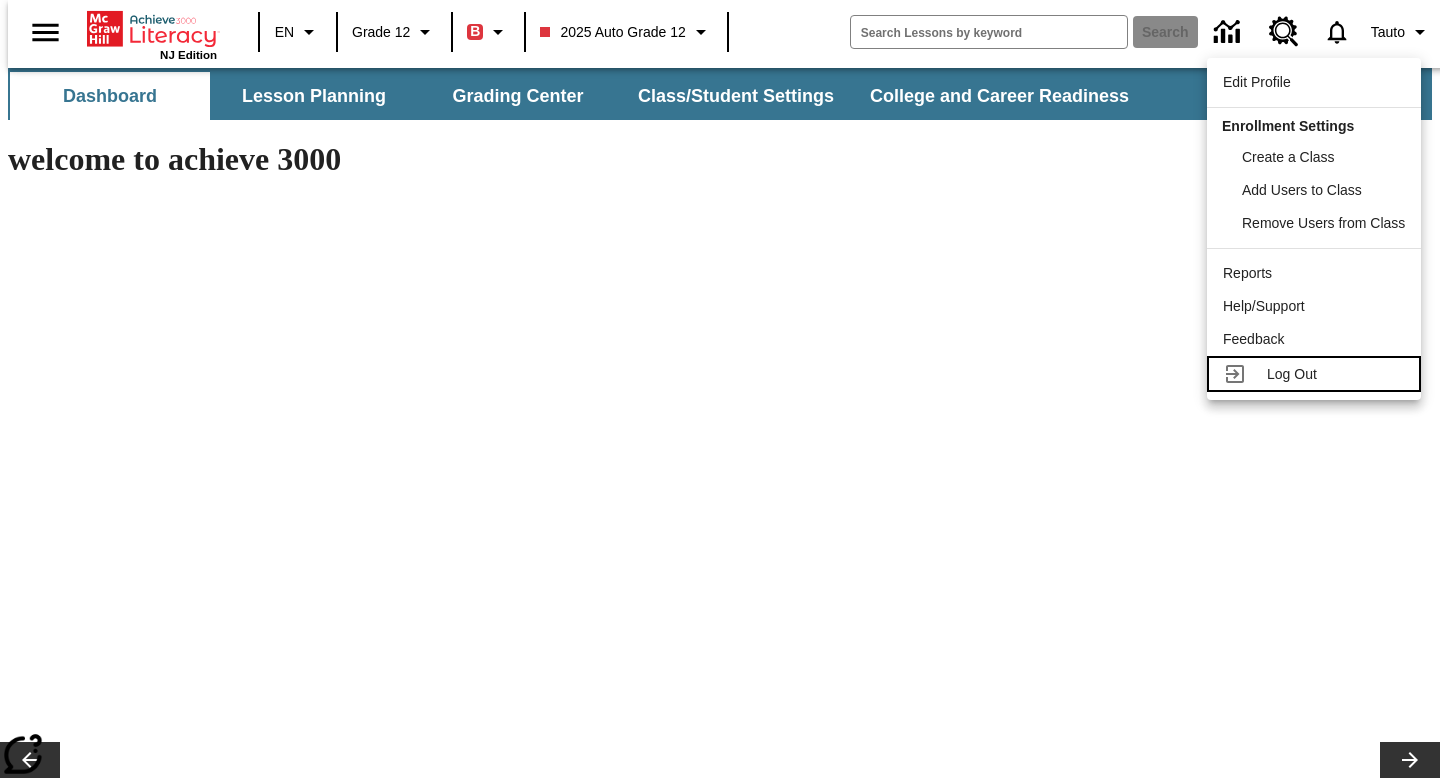 click on "Log Out" at bounding box center (1292, 374) 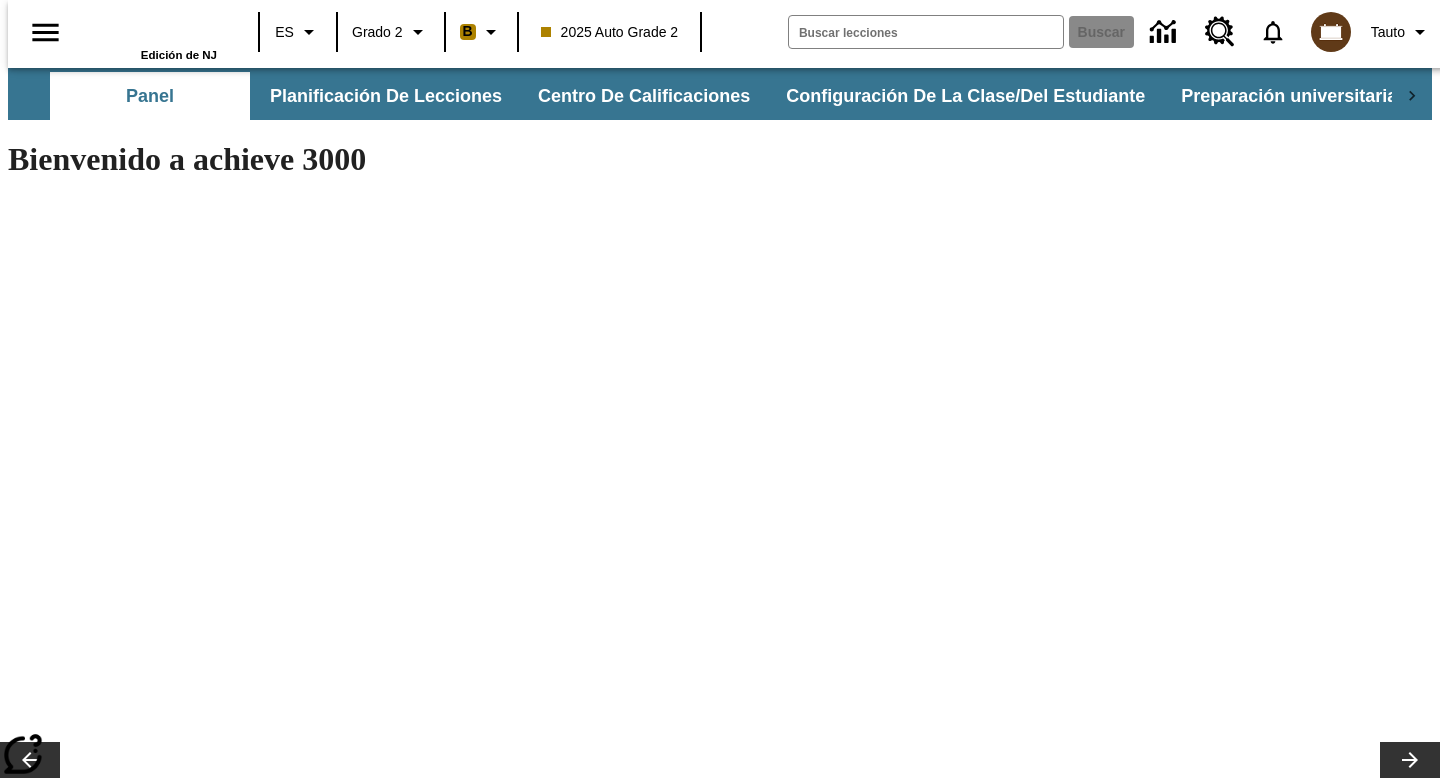 scroll, scrollTop: 0, scrollLeft: 0, axis: both 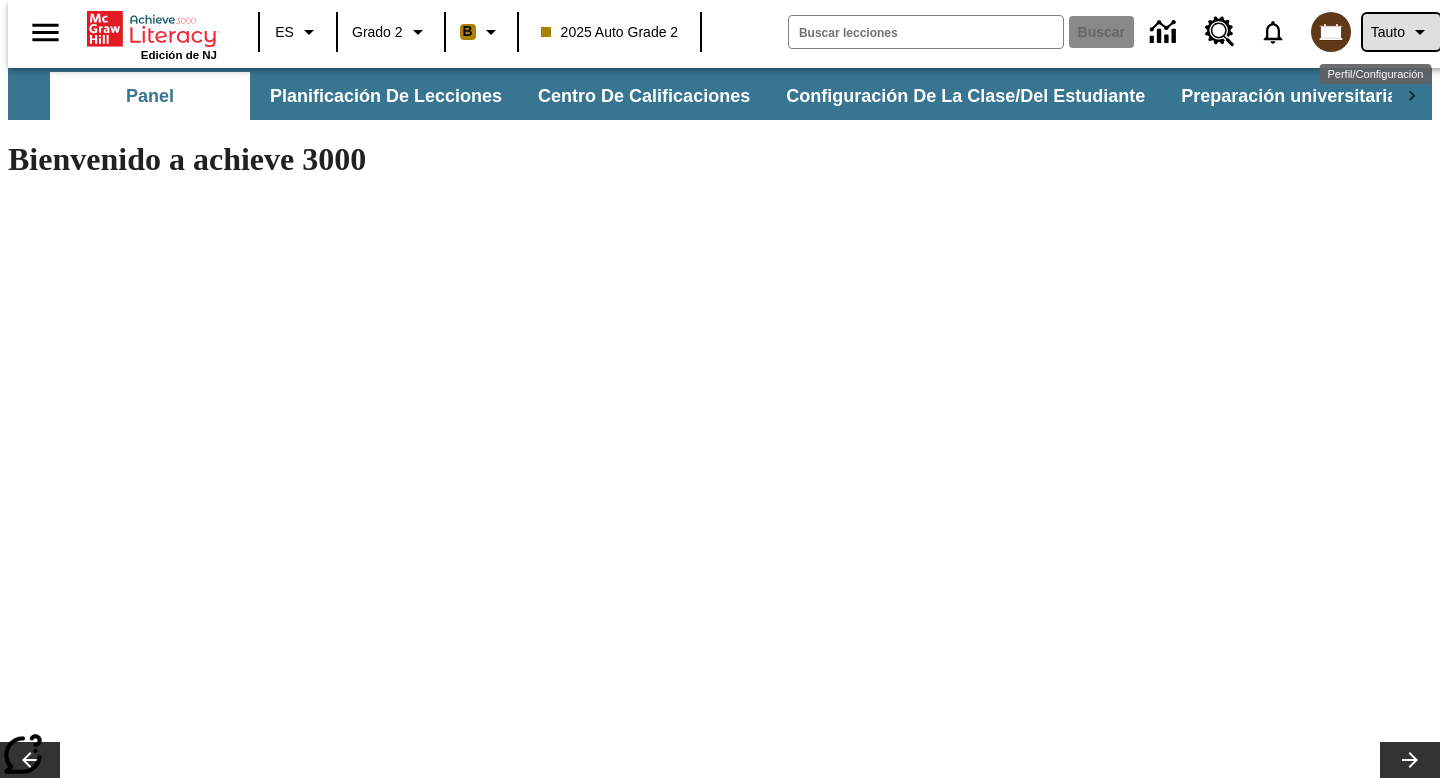 click 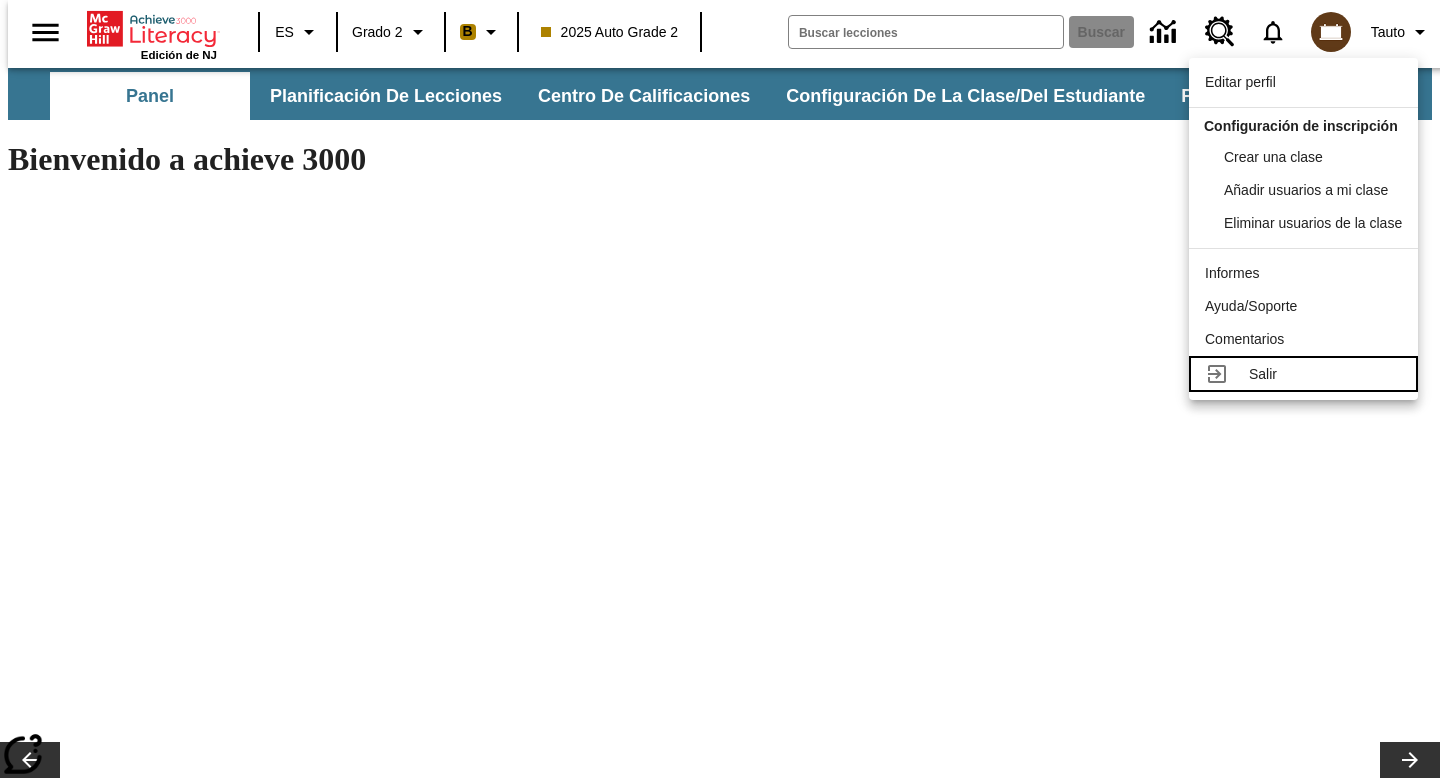 click on "Salir" at bounding box center (1325, 374) 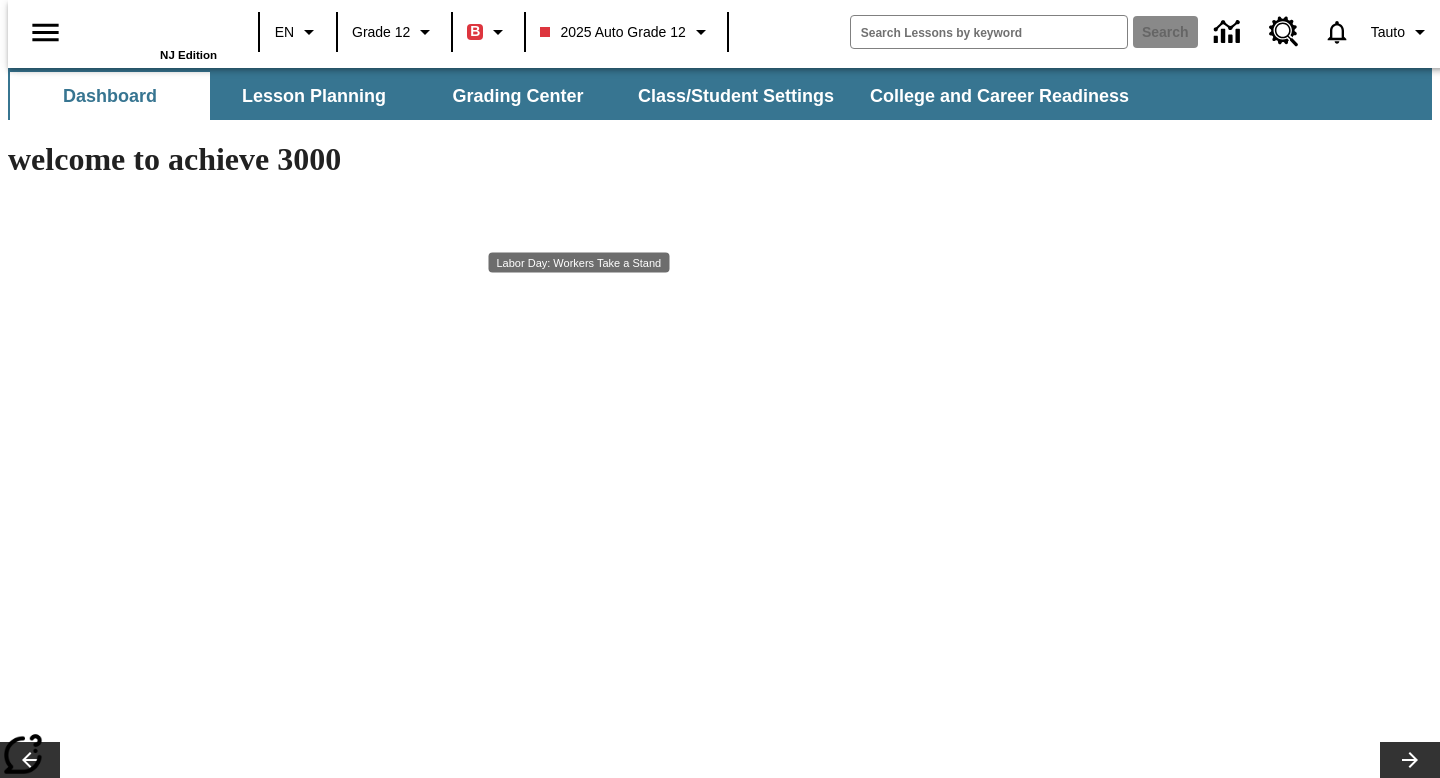 scroll, scrollTop: 0, scrollLeft: 0, axis: both 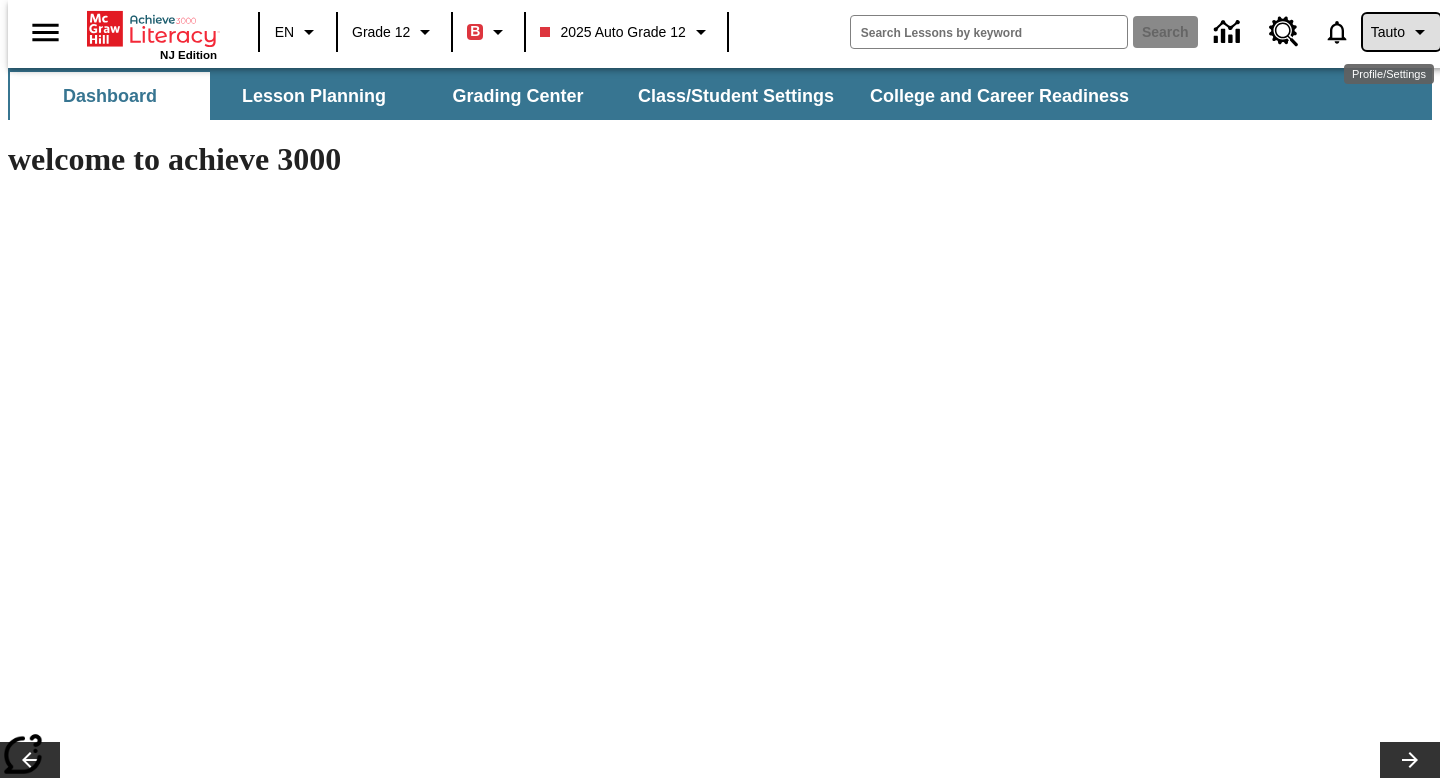 click 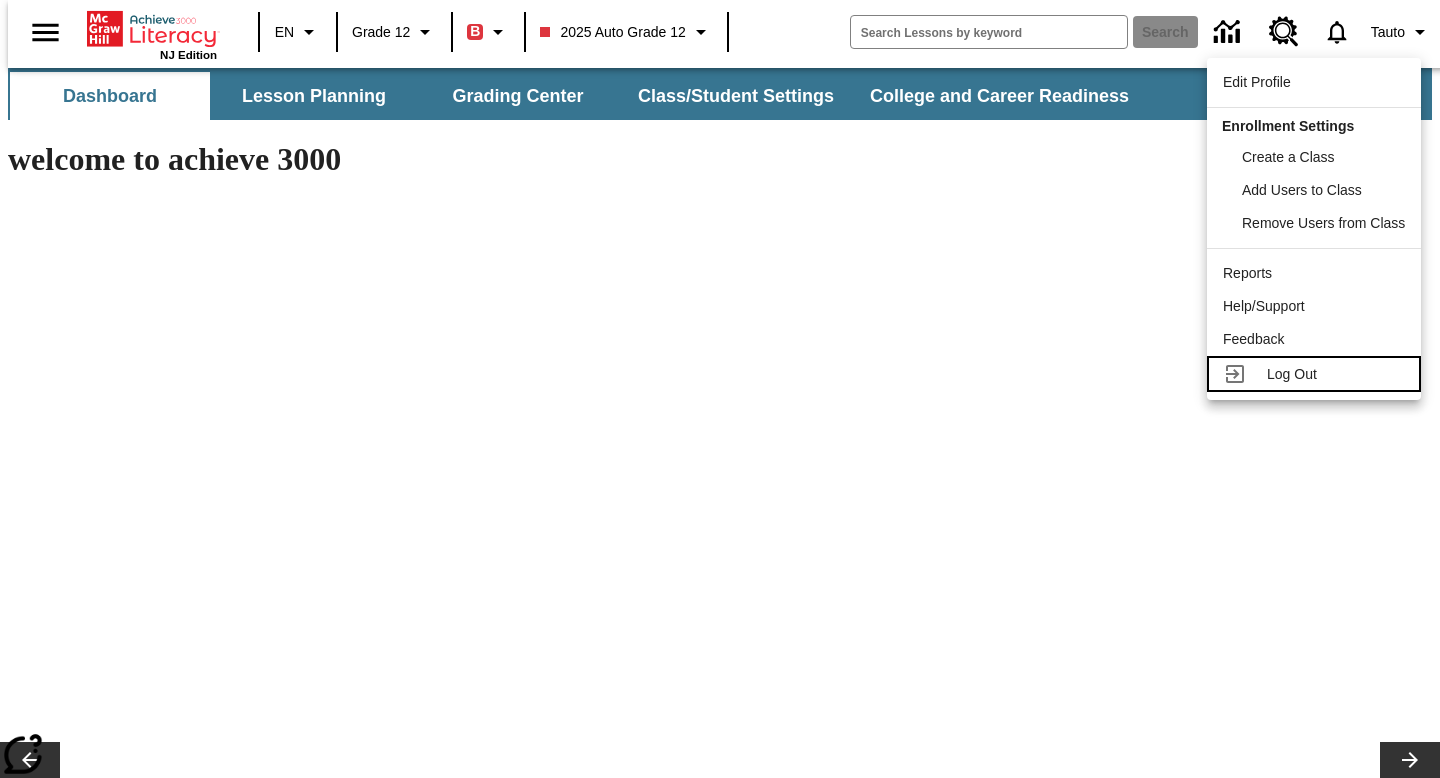 click on "Log Out" at bounding box center (1292, 374) 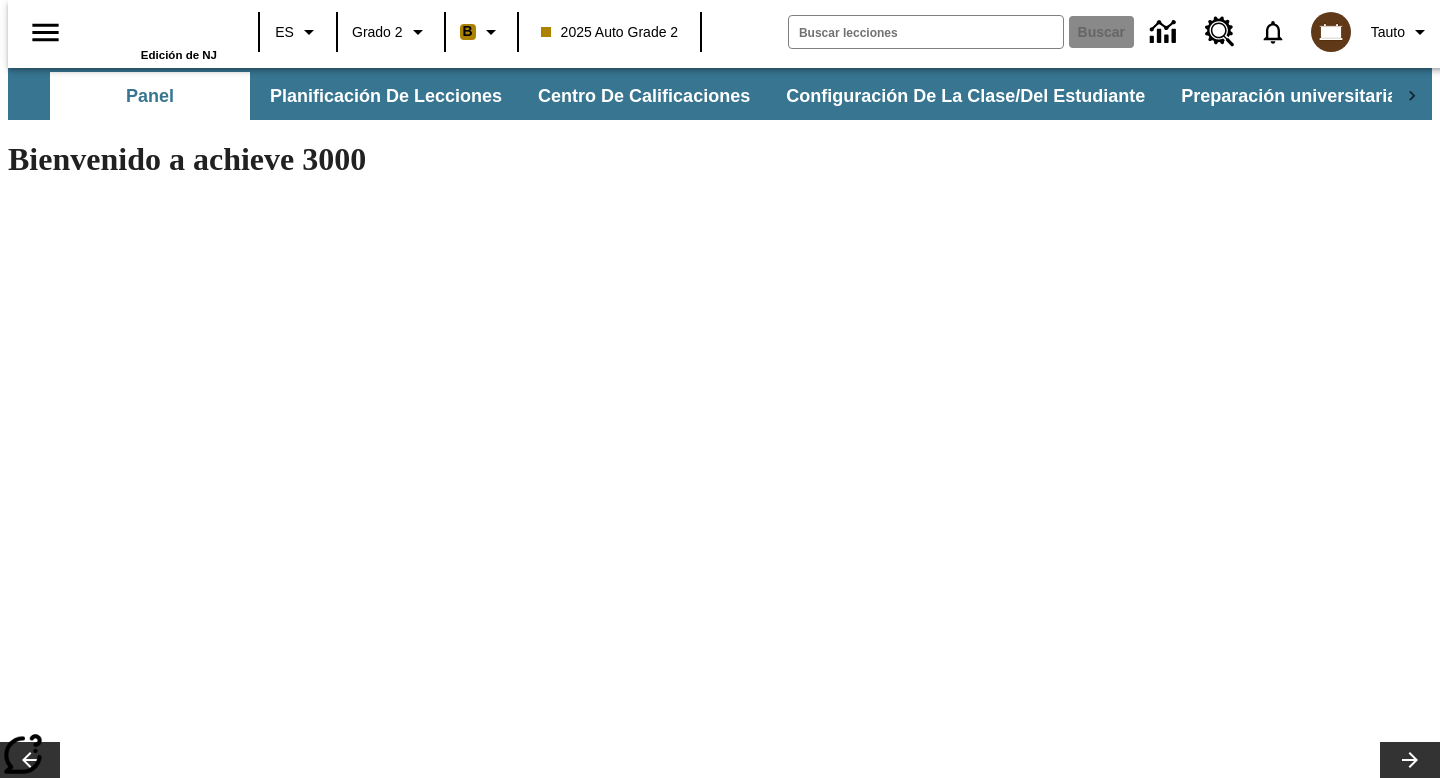 scroll, scrollTop: 0, scrollLeft: 0, axis: both 